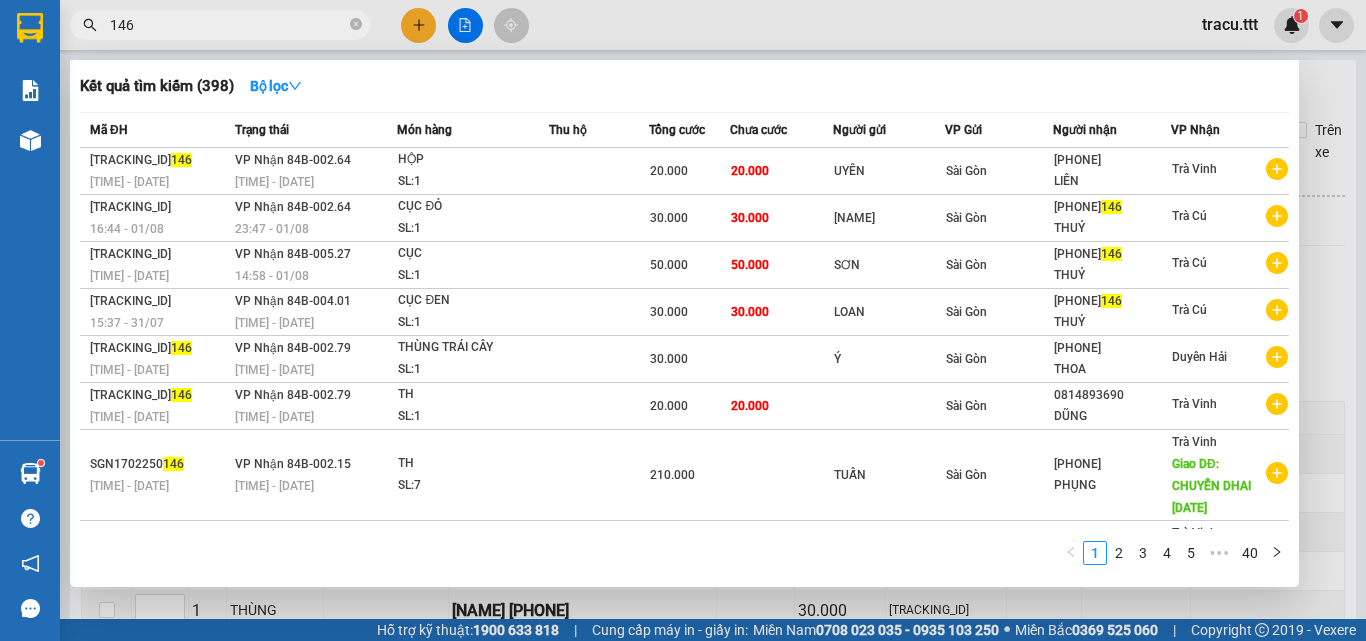 scroll, scrollTop: 0, scrollLeft: 0, axis: both 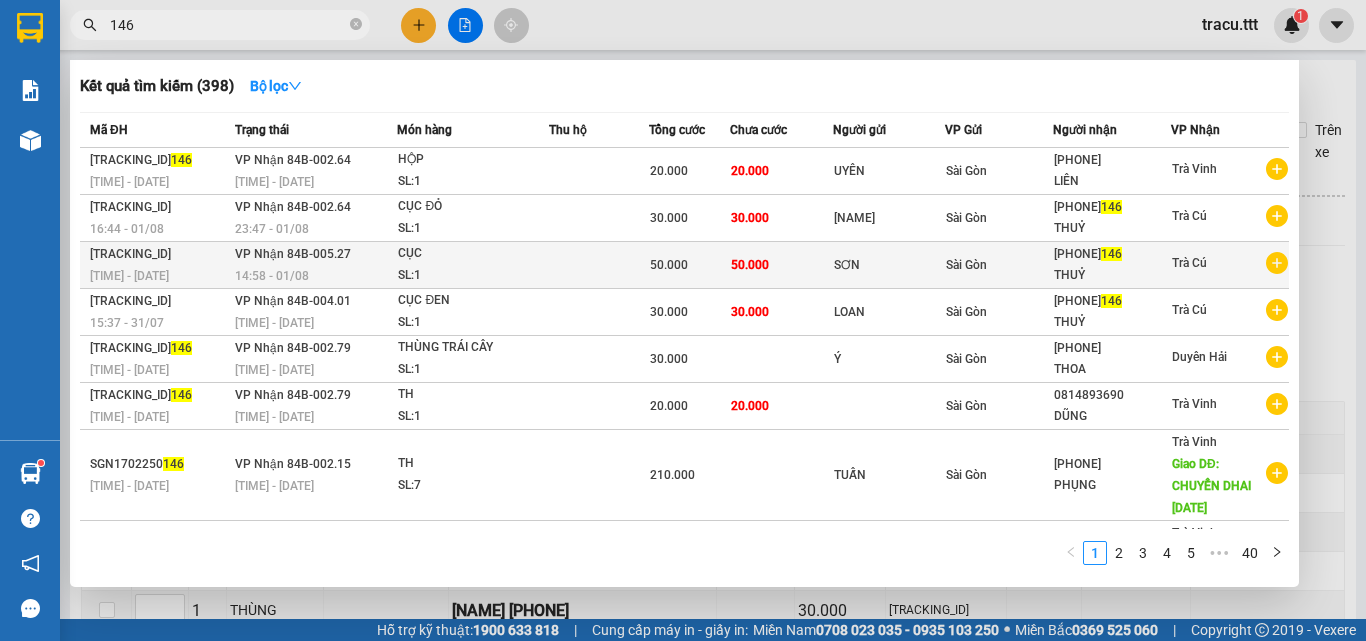 click on "Sài Gòn" at bounding box center (999, 265) 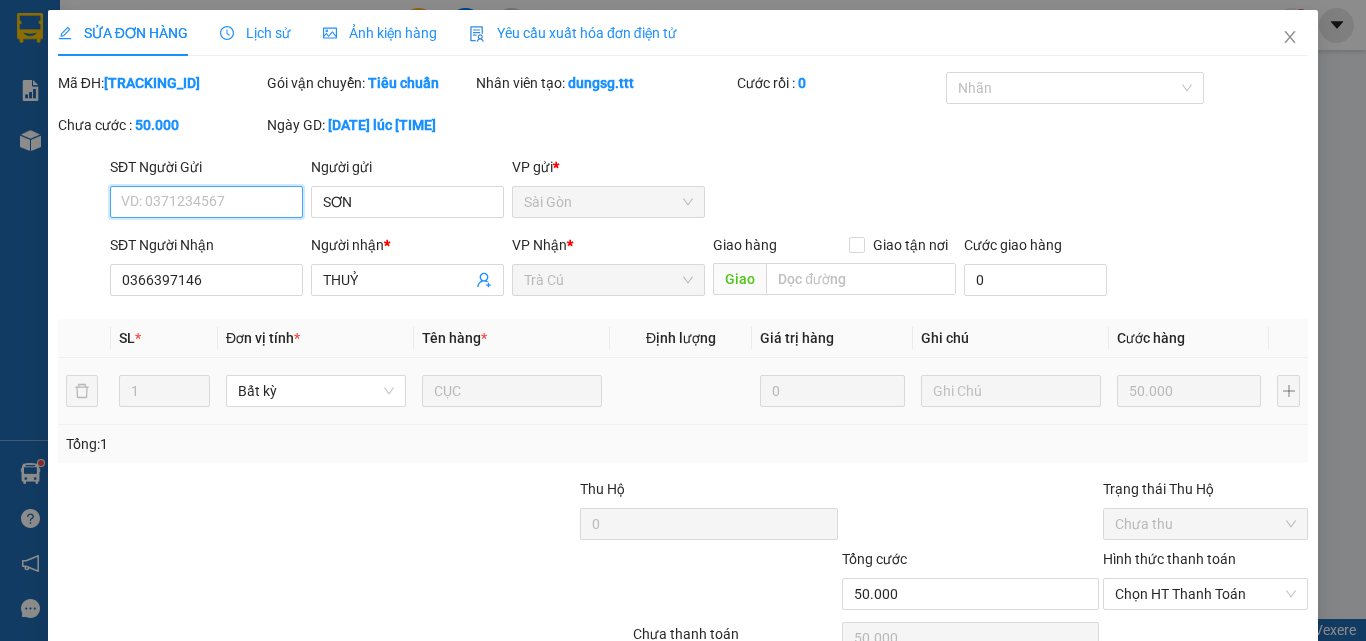 type on "SƠN" 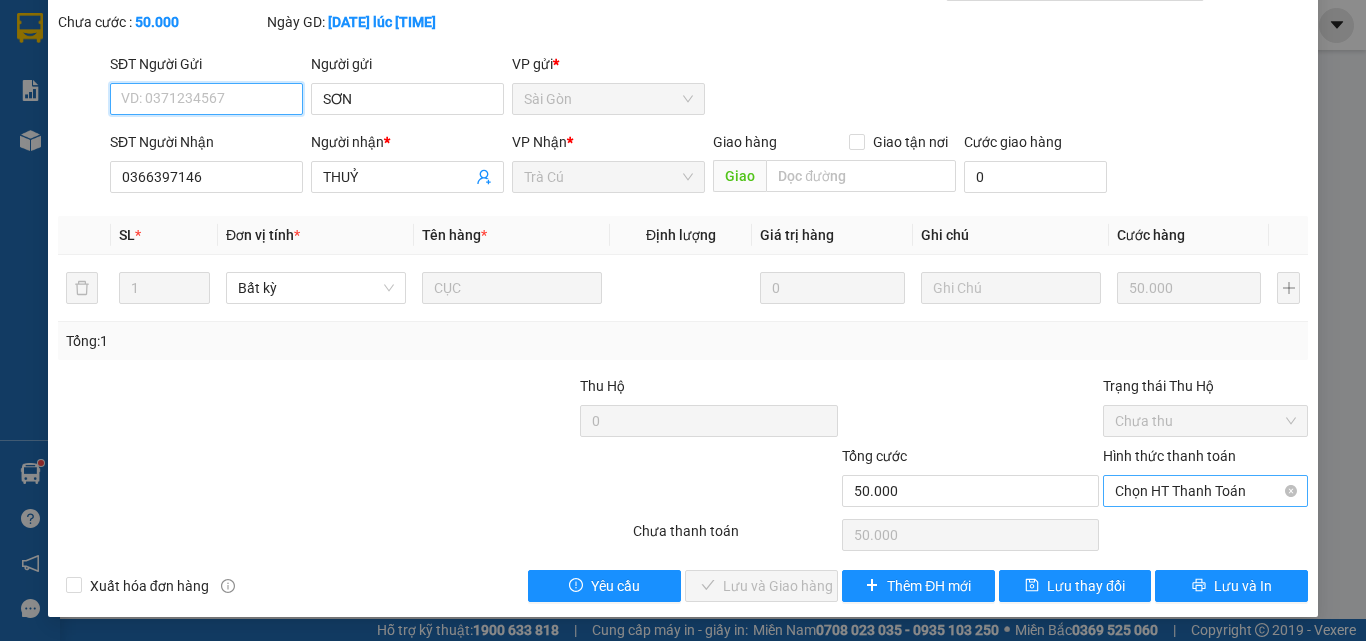click on "Chọn HT Thanh Toán" at bounding box center [1205, 491] 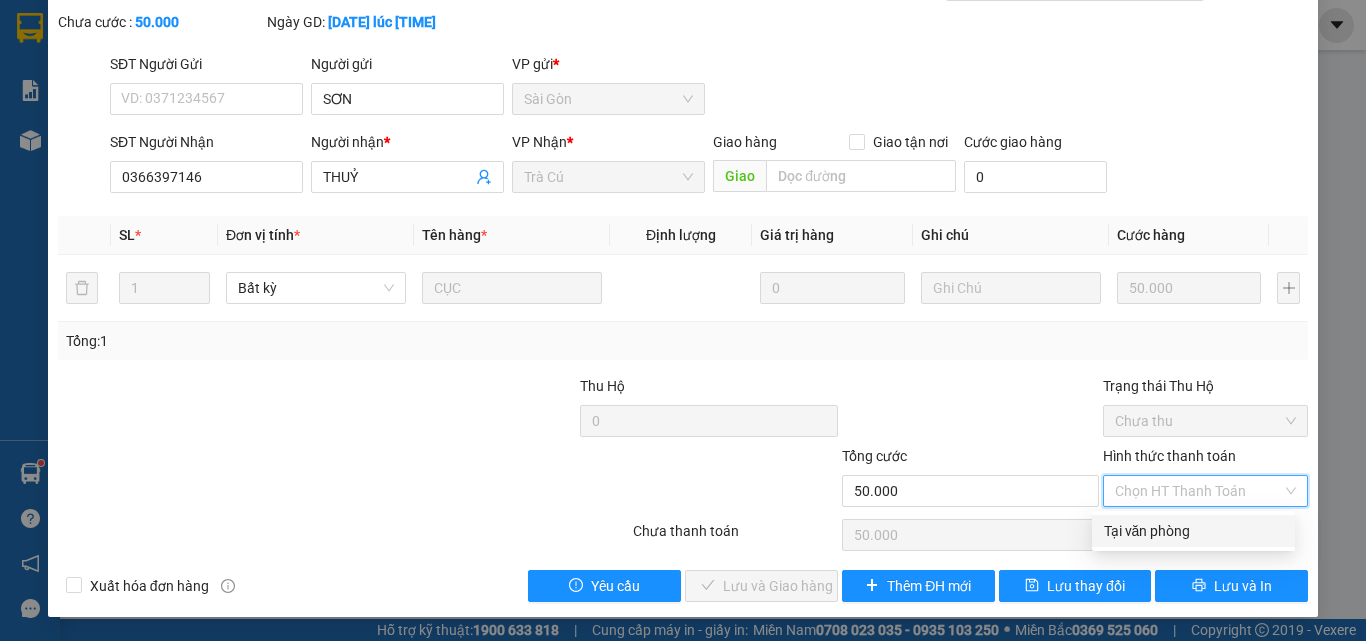 drag, startPoint x: 1163, startPoint y: 510, endPoint x: 1065, endPoint y: 542, distance: 103.09219 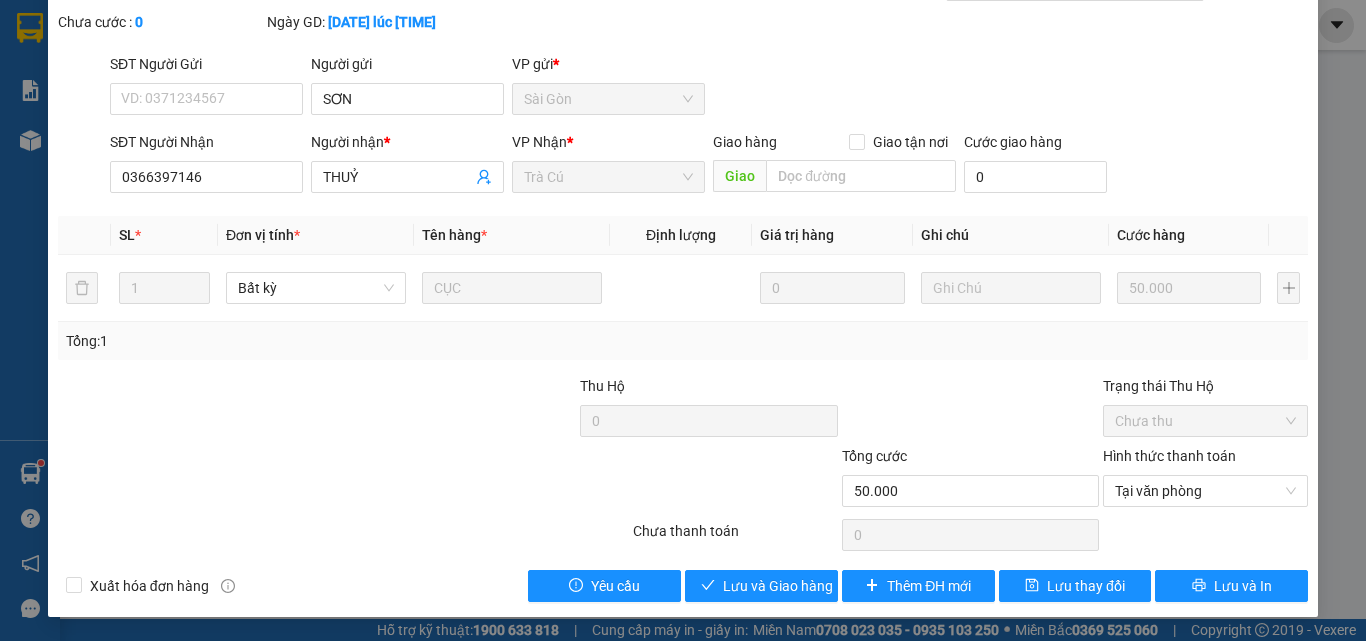click on "Total Paid Fee 0 Total UnPaid Fee 50.000 Cash Collection Total Fee Mã ĐH: [ORDER_ID] Gói vận chuyển: Tiêu chuẩn Nhân viên tạo: [NAME] Cước rồi : 0 Nhãn Chưa cước : 0 Ngày GD: [DATE] lúc [TIME] SĐT Người Gửi VD: [PHONE] Người gửi [NAME] VP gửi * Sài Gòn SĐT Người Nhận [PHONE] Người nhận * THUỶ VP Nhận * Trà Cú Giao hàng Giao tận nơi Giao Cước giao hàng 0 SL * Đơn vị tính * Tên hàng * Định lượng Giá trị hàng Ghi chú Cước hàng 1 Bất kỳ CỤC 0 50.000 Tổng: 1 Thu Hộ 0 Trạng thái Thu Hộ Chưa thu Tổng cước 50.000 Hình thức thanh toán Tại văn phòng Số tiền thu trước 0 Tại văn phòng Chưa thanh toán 0 Xuất hóa đơn hàng Yêu cầu Lưu và Giao hàng Thêm ĐH mới Lưu thay đổi Lưu và In Tại văn phòng Tại văn phòng" at bounding box center [683, 285] 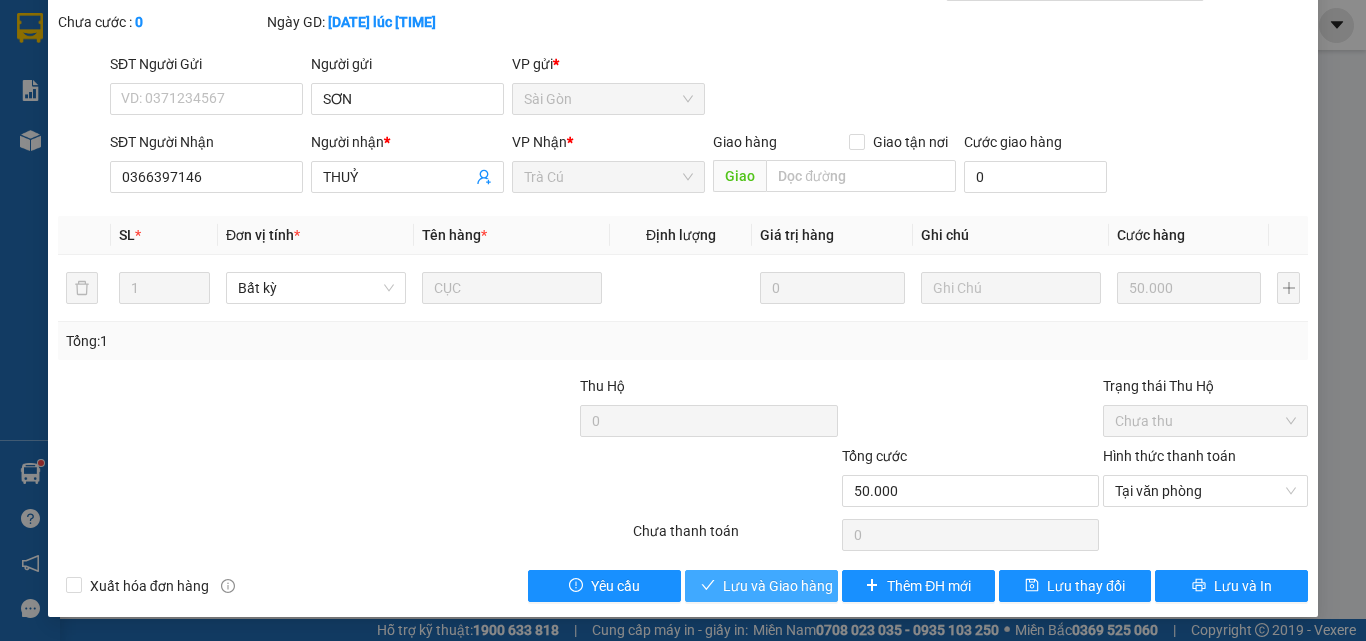 click on "Lưu và Giao hàng" at bounding box center [778, 586] 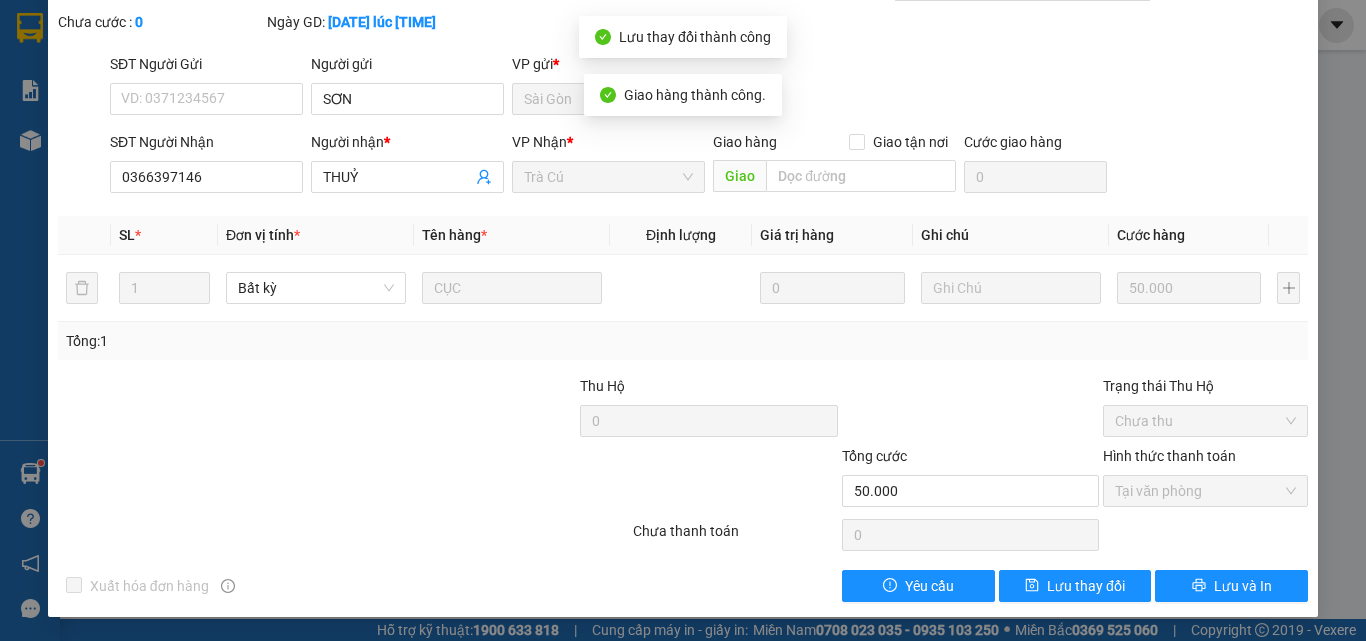 scroll, scrollTop: 0, scrollLeft: 0, axis: both 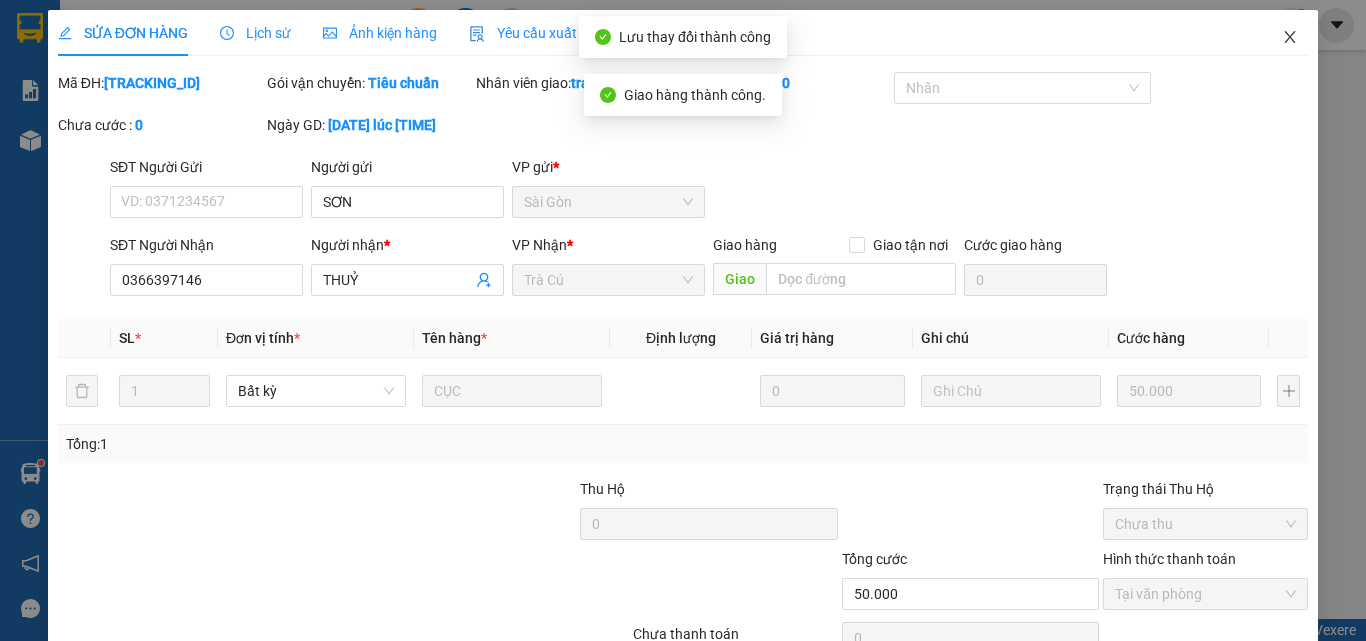 click 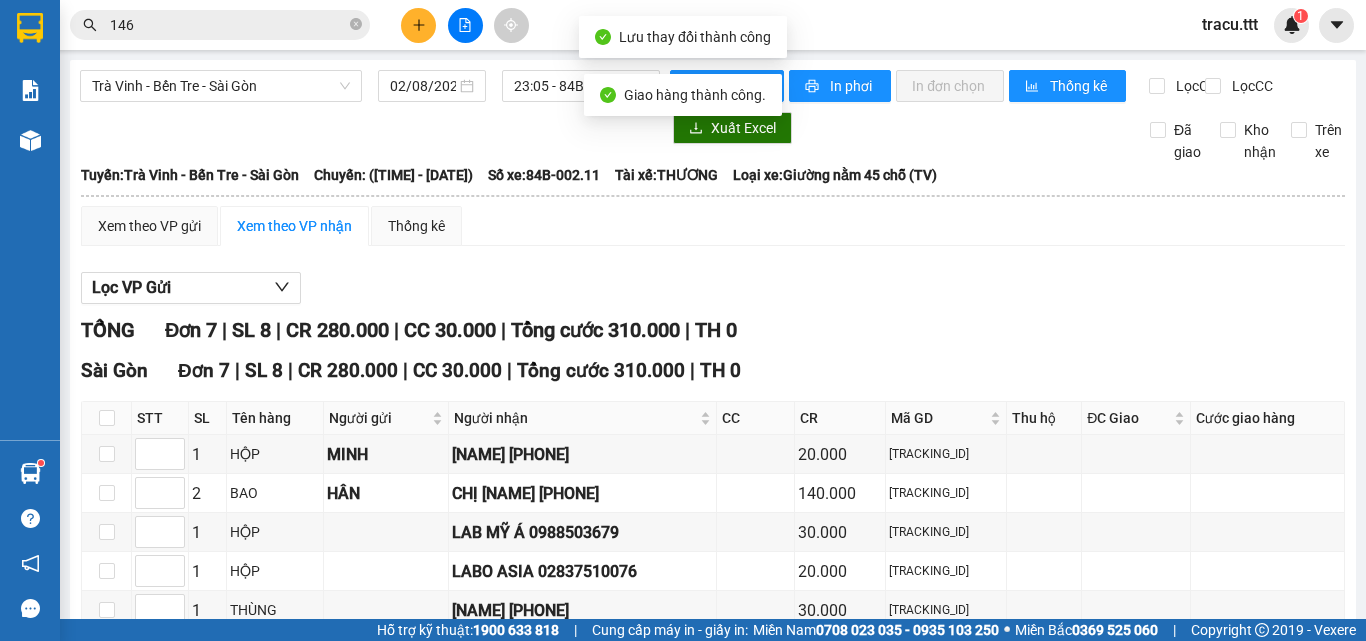 click on "146" at bounding box center (228, 25) 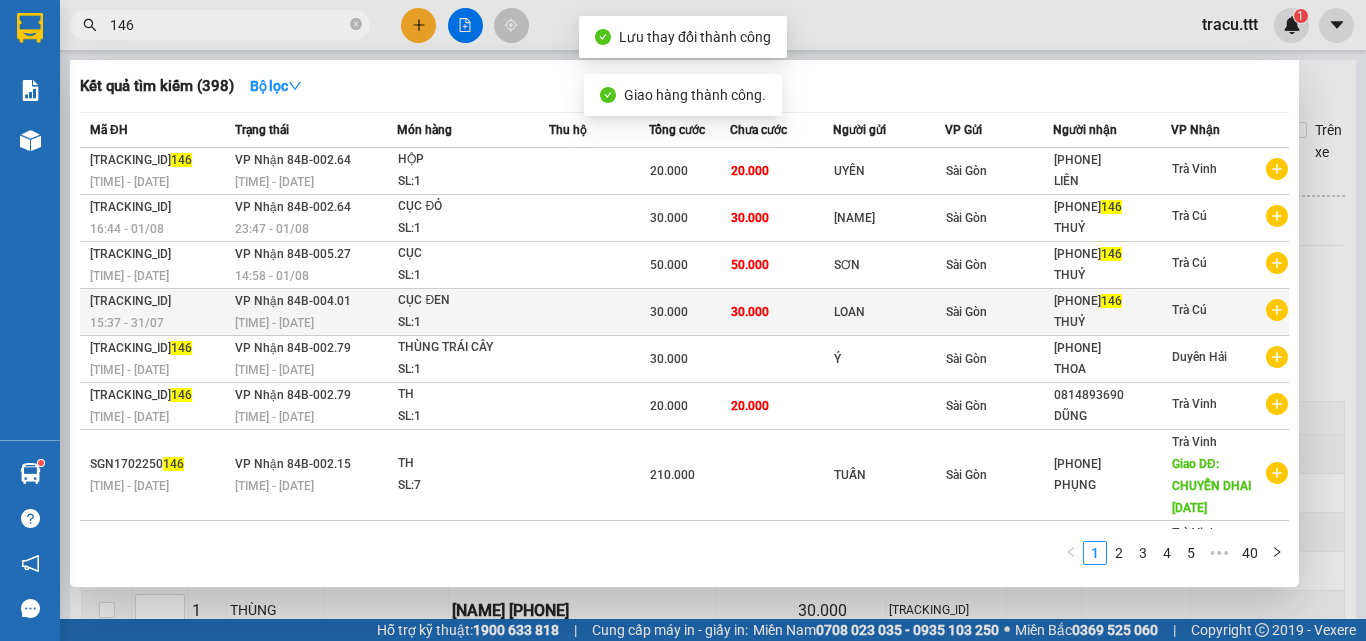 click on "THUỶ" at bounding box center [1112, 322] 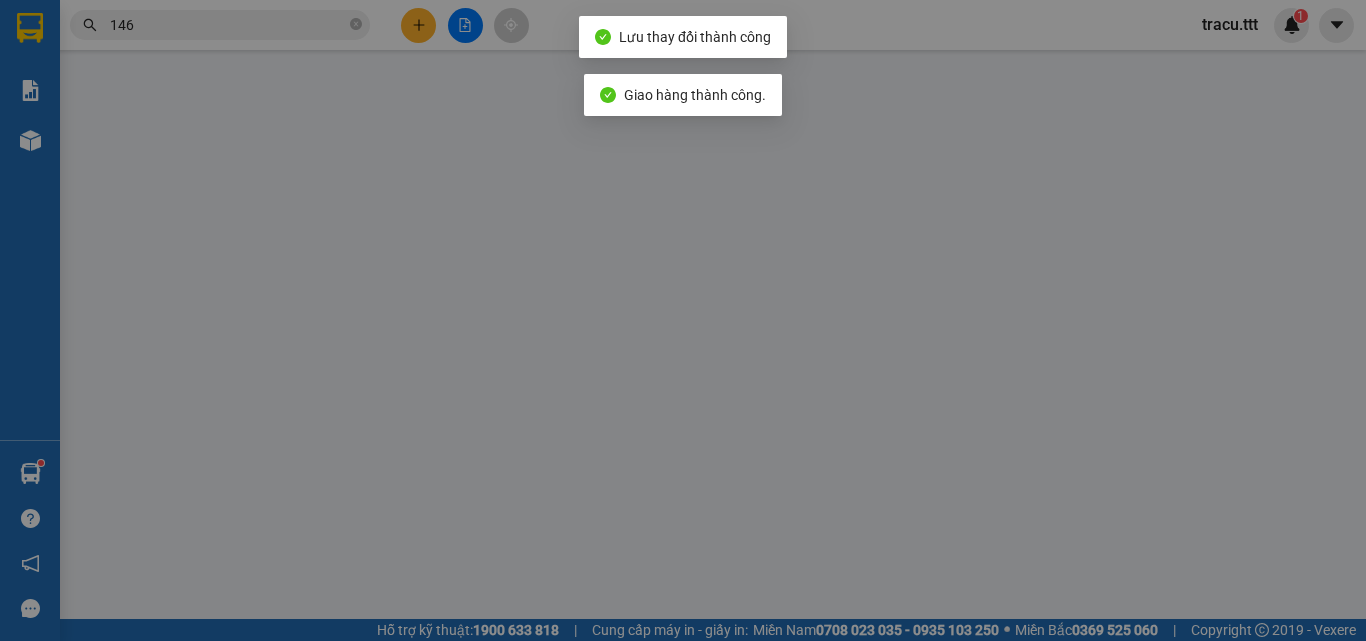type on "LOAN" 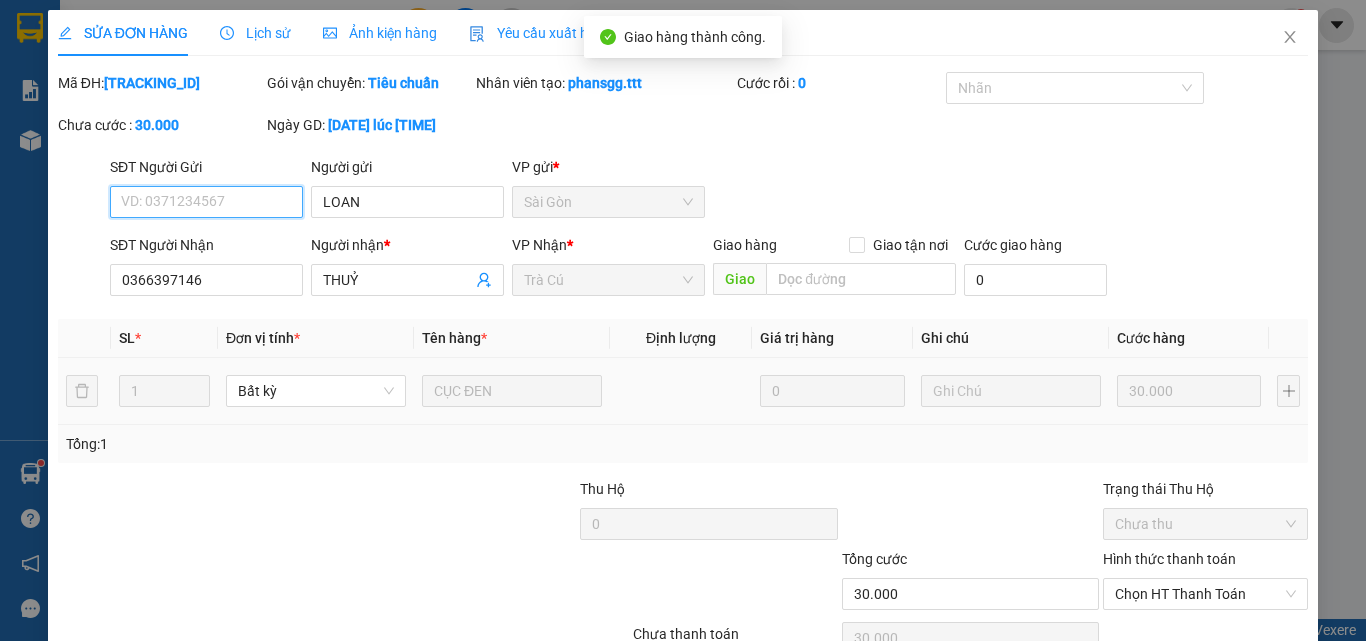 scroll, scrollTop: 103, scrollLeft: 0, axis: vertical 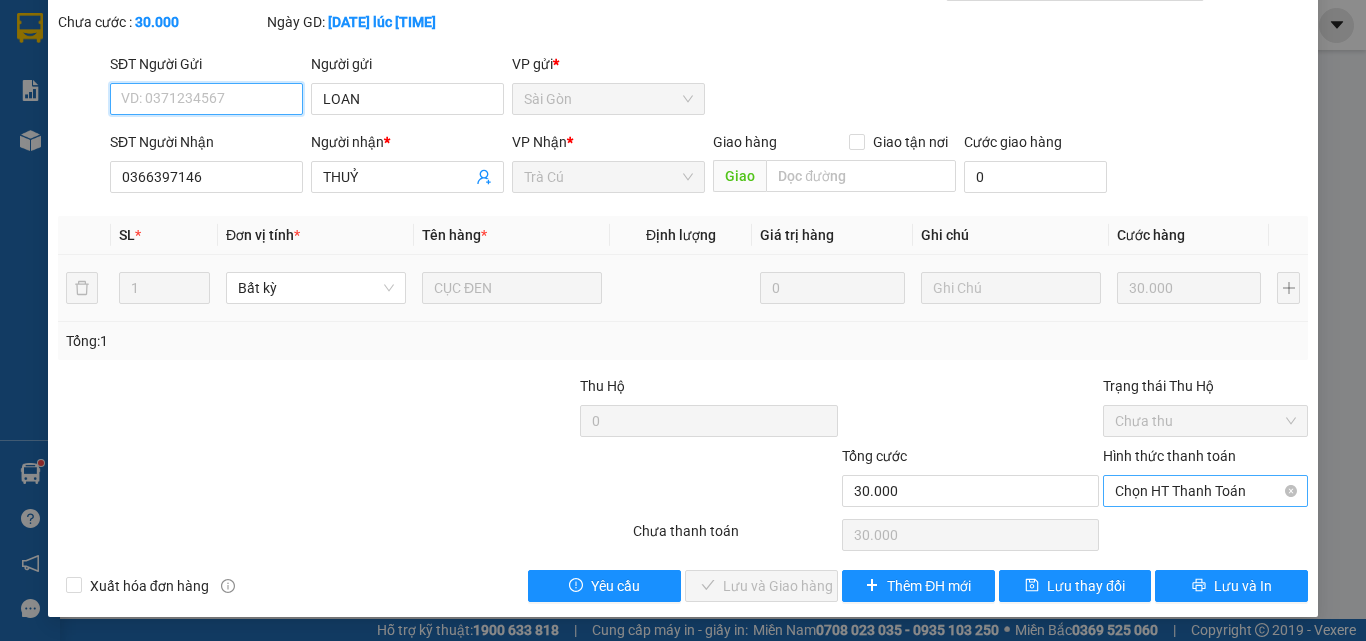 click on "Chọn HT Thanh Toán" at bounding box center [1205, 491] 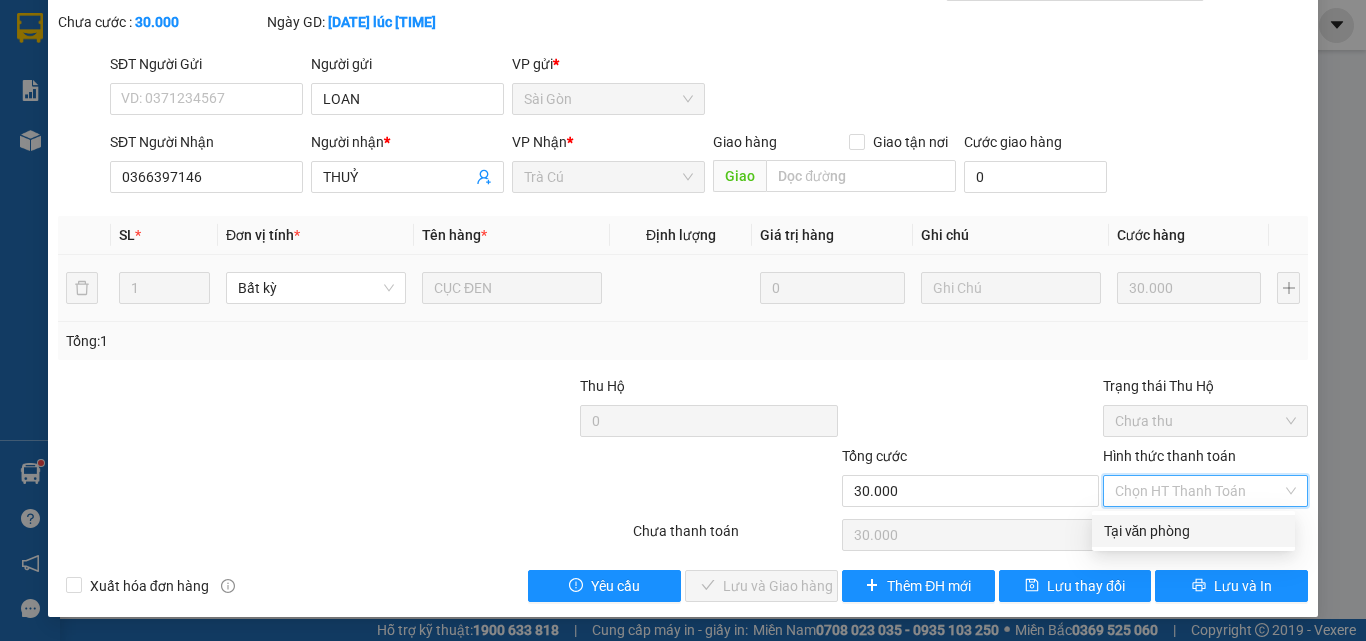 click on "Tại văn phòng" at bounding box center [1193, 531] 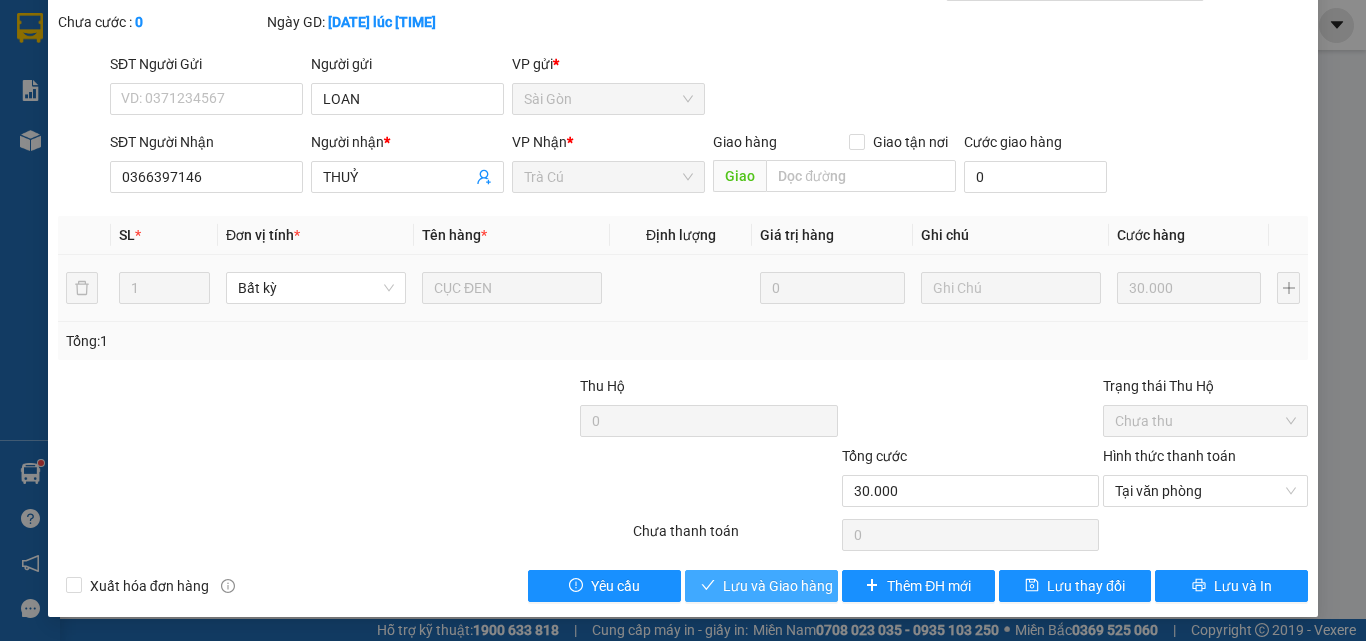 click on "Lưu và Giao hàng" at bounding box center (778, 586) 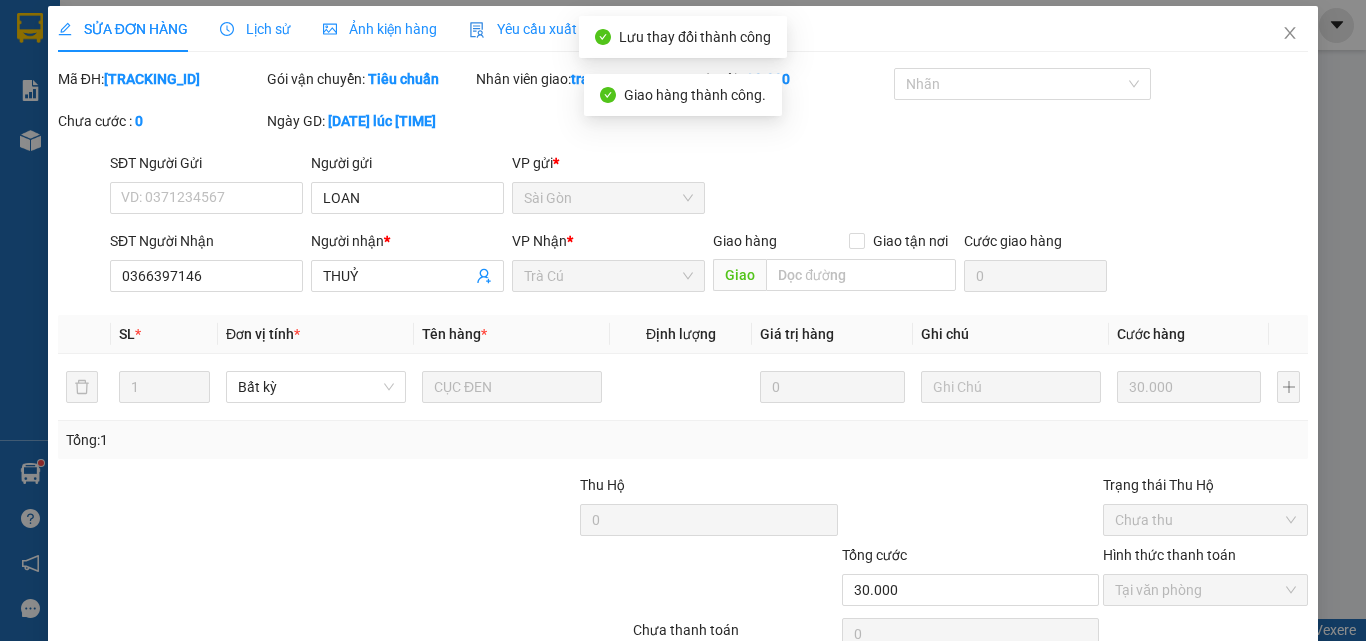 scroll, scrollTop: 0, scrollLeft: 0, axis: both 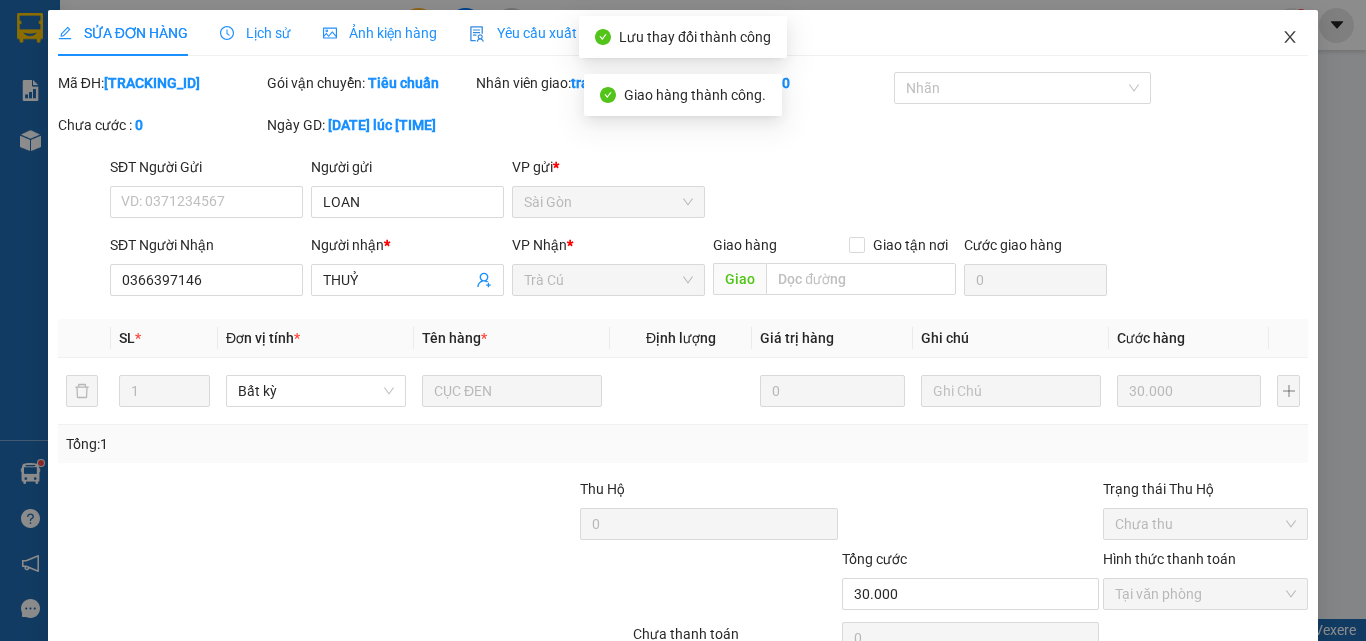 click 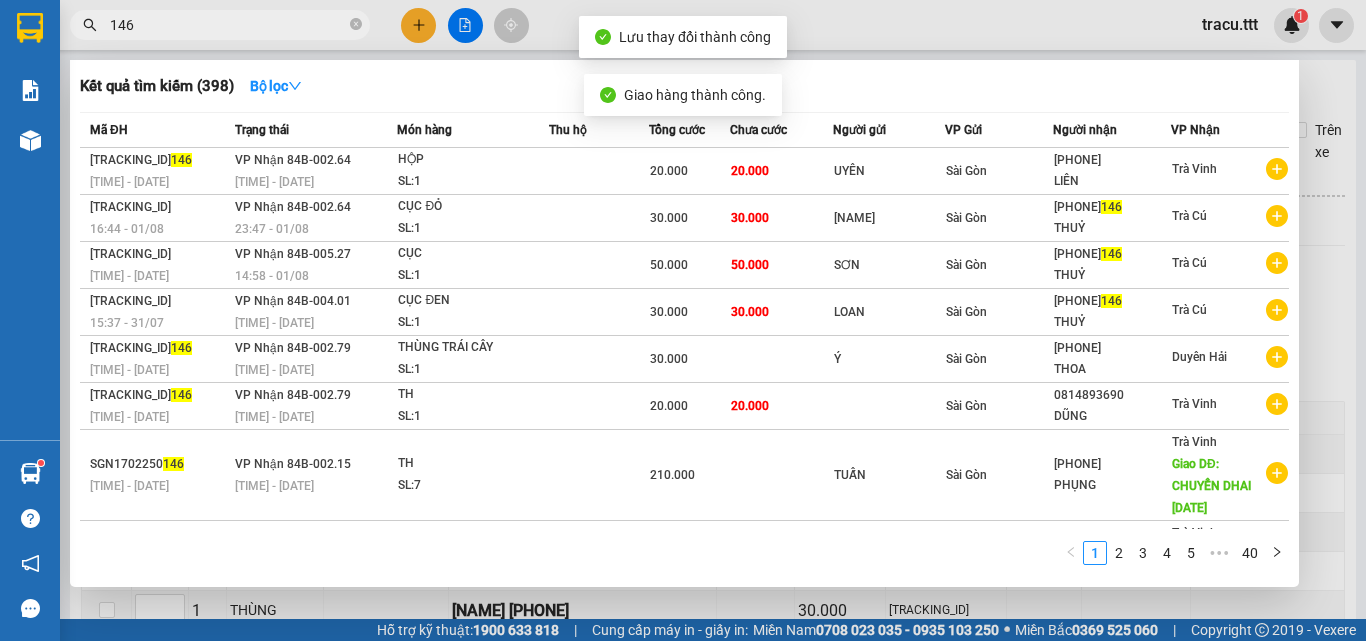 click on "146" at bounding box center [228, 25] 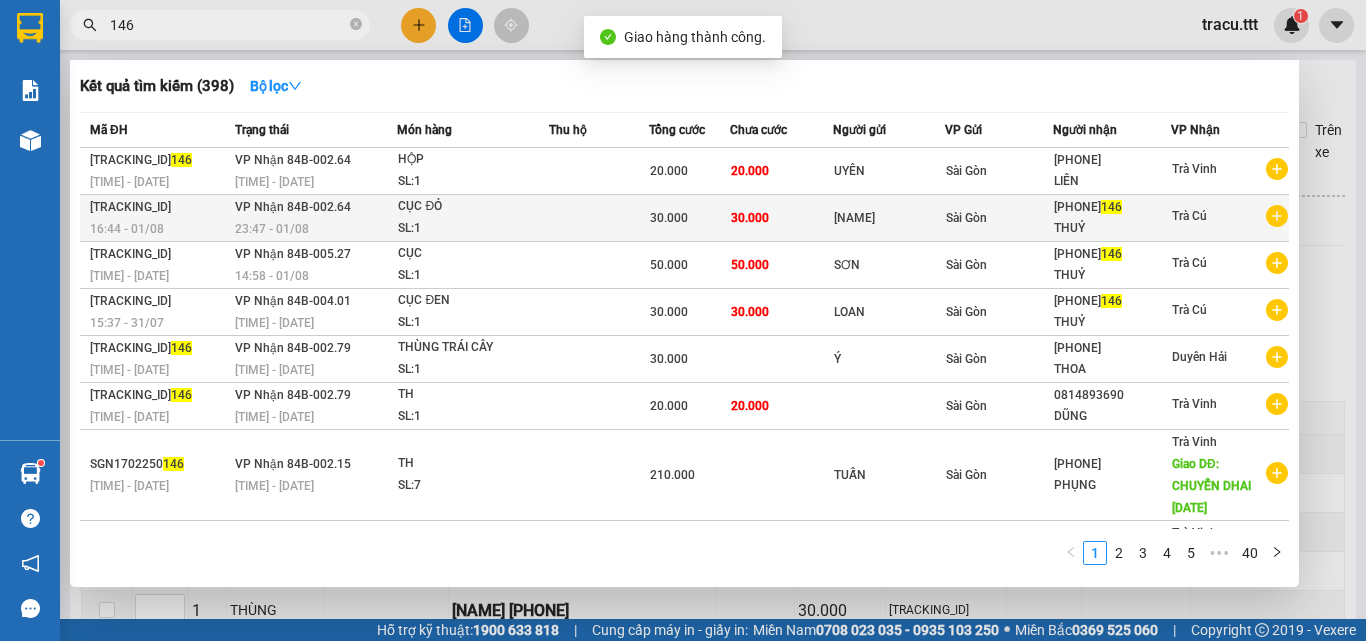click on "THUỶ" at bounding box center (1112, 228) 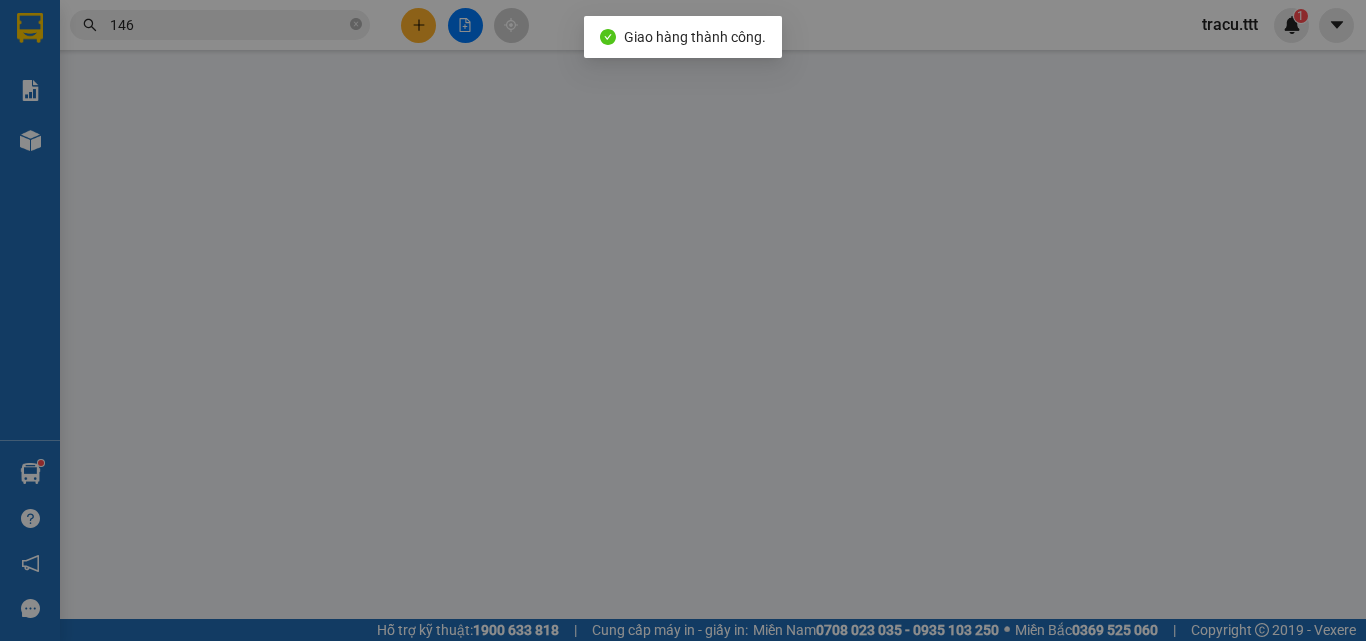 type on "[NAME]" 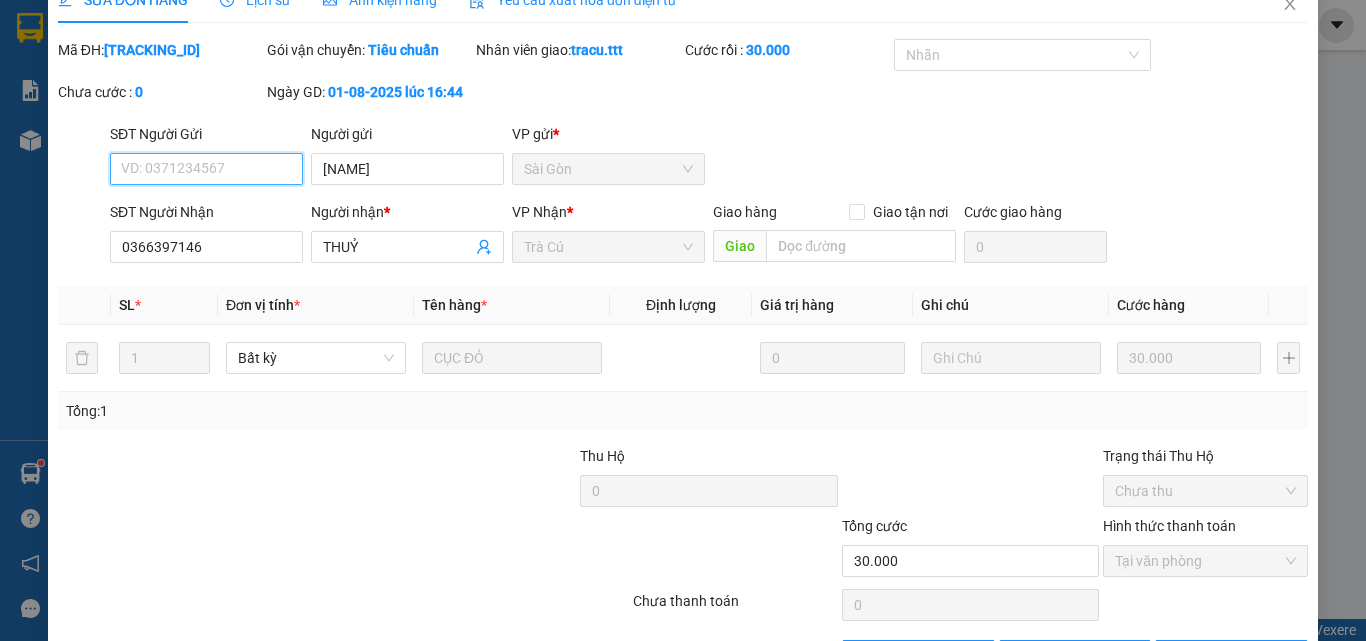 scroll, scrollTop: 0, scrollLeft: 0, axis: both 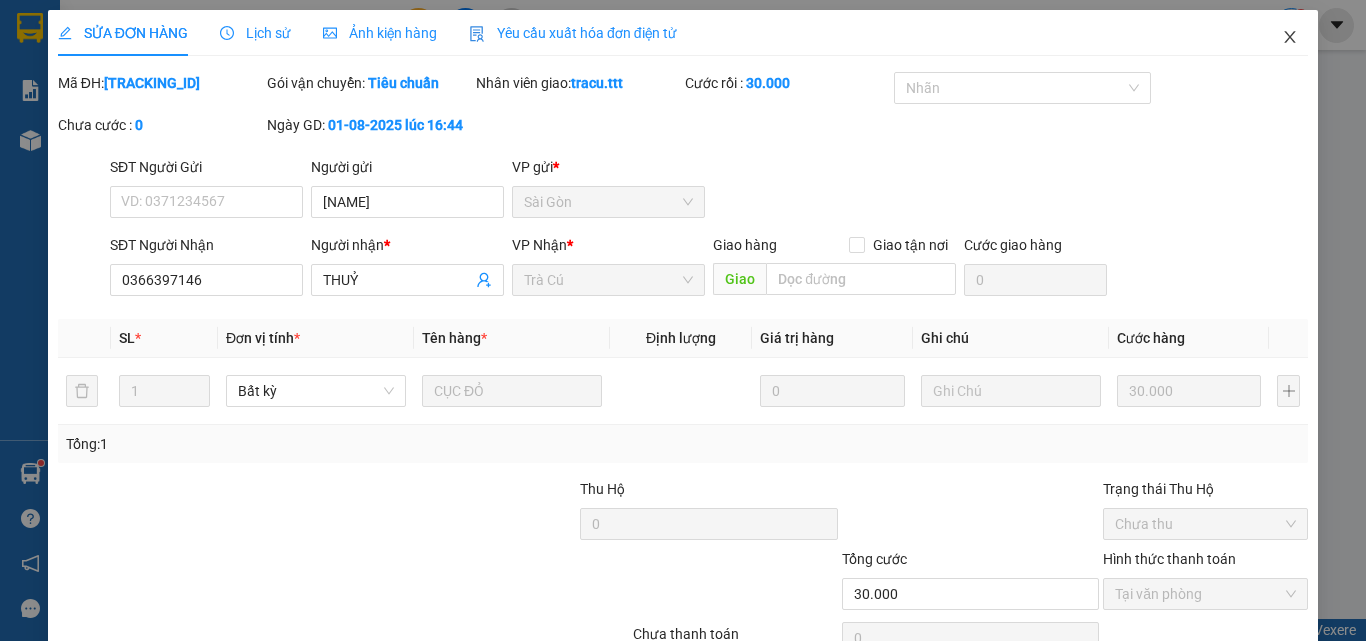 click at bounding box center (1290, 38) 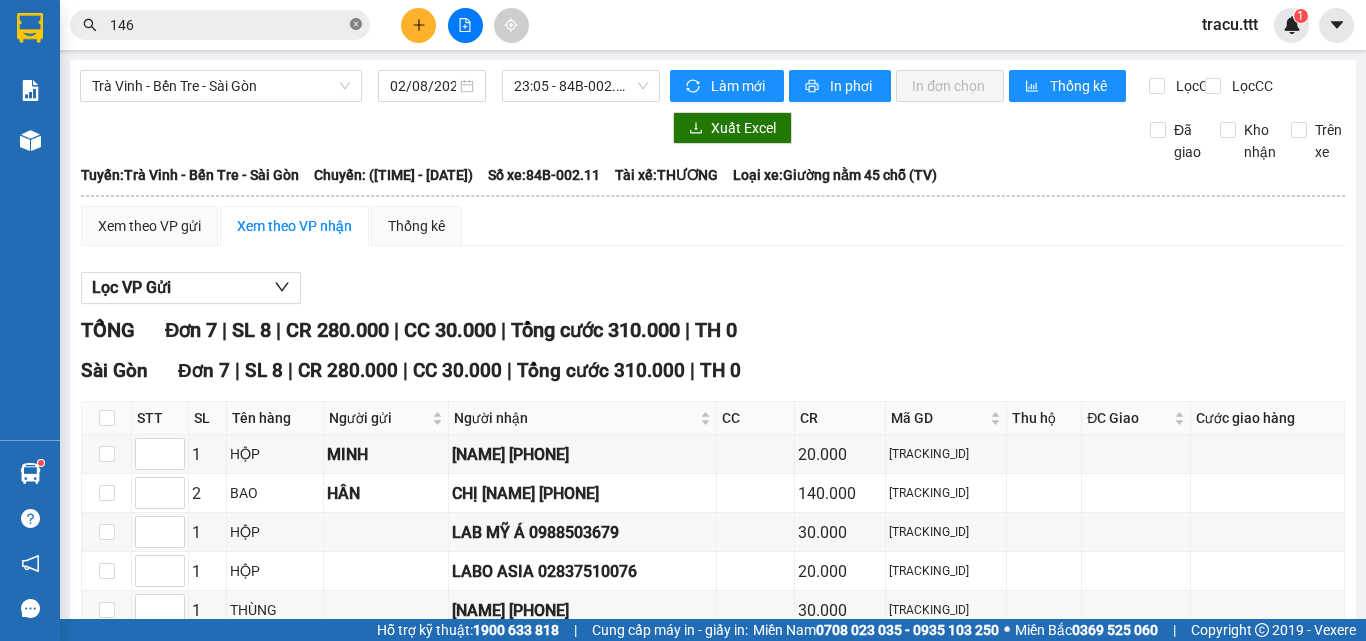 click 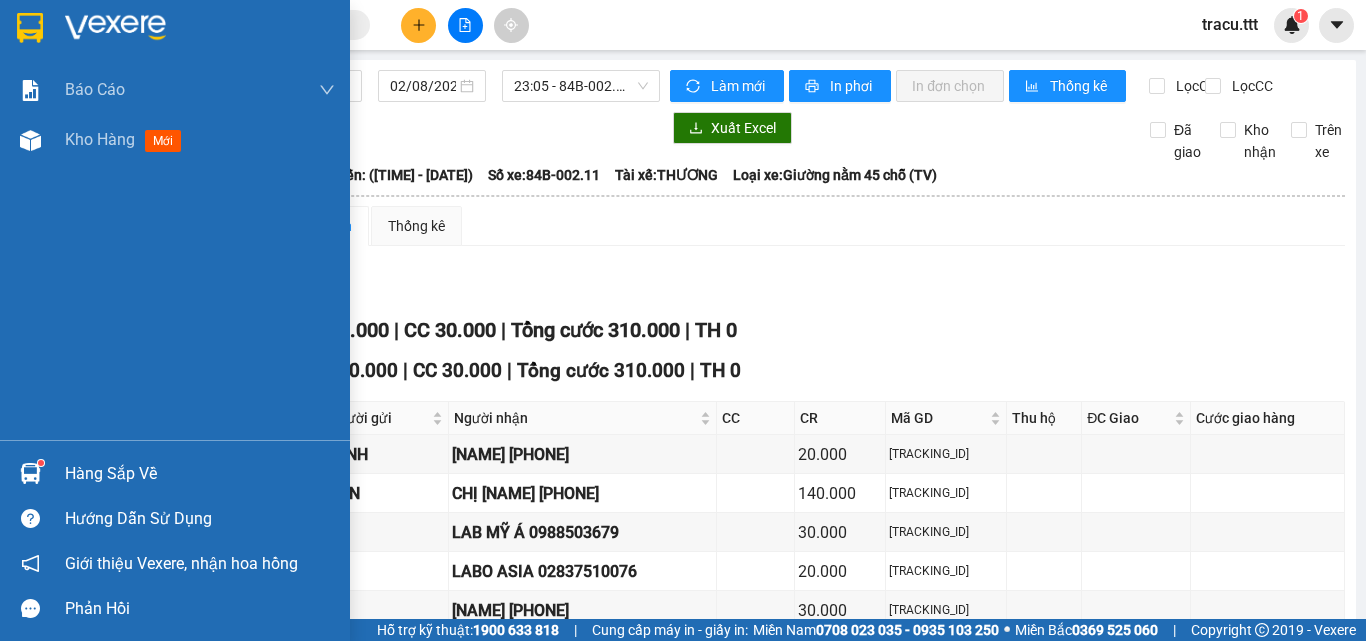 click at bounding box center [30, 28] 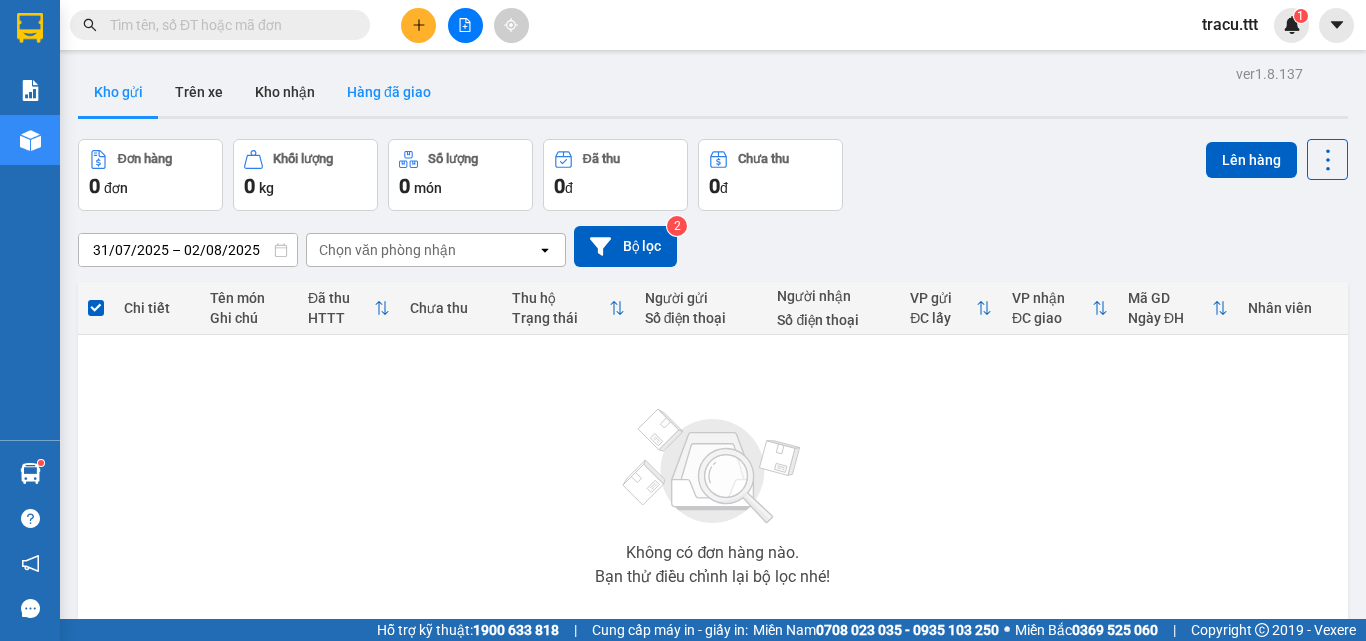 click on "Hàng đã giao" at bounding box center (389, 92) 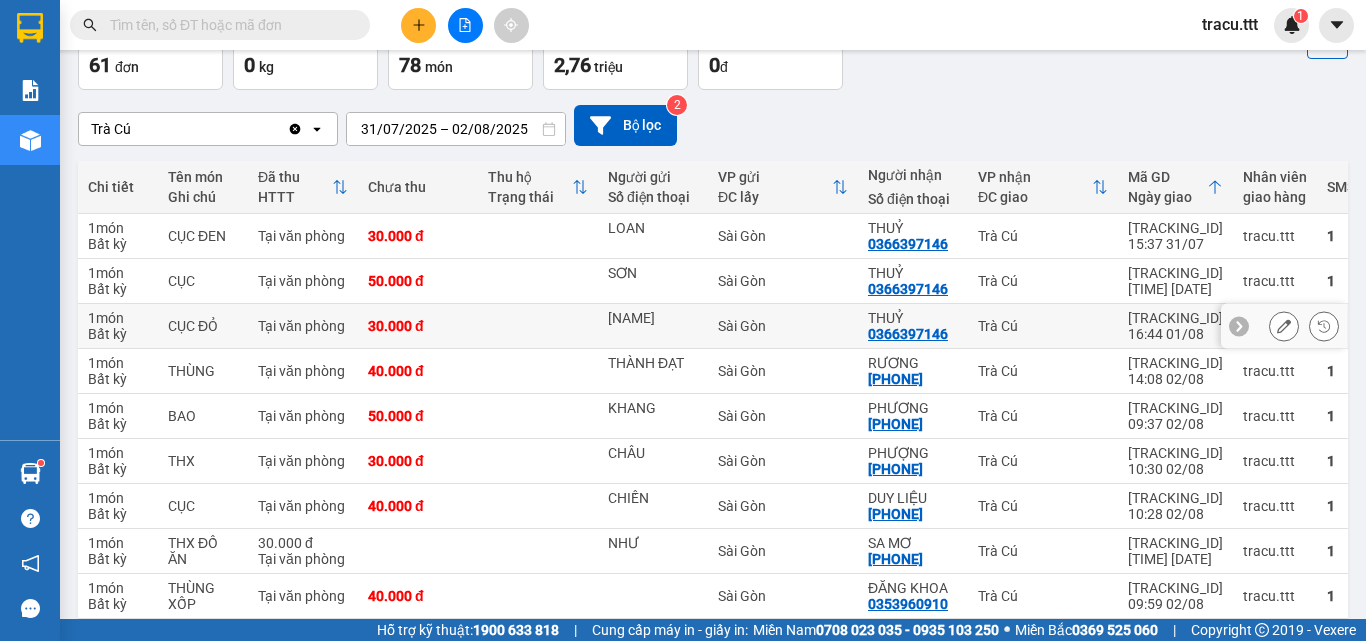 scroll, scrollTop: 0, scrollLeft: 0, axis: both 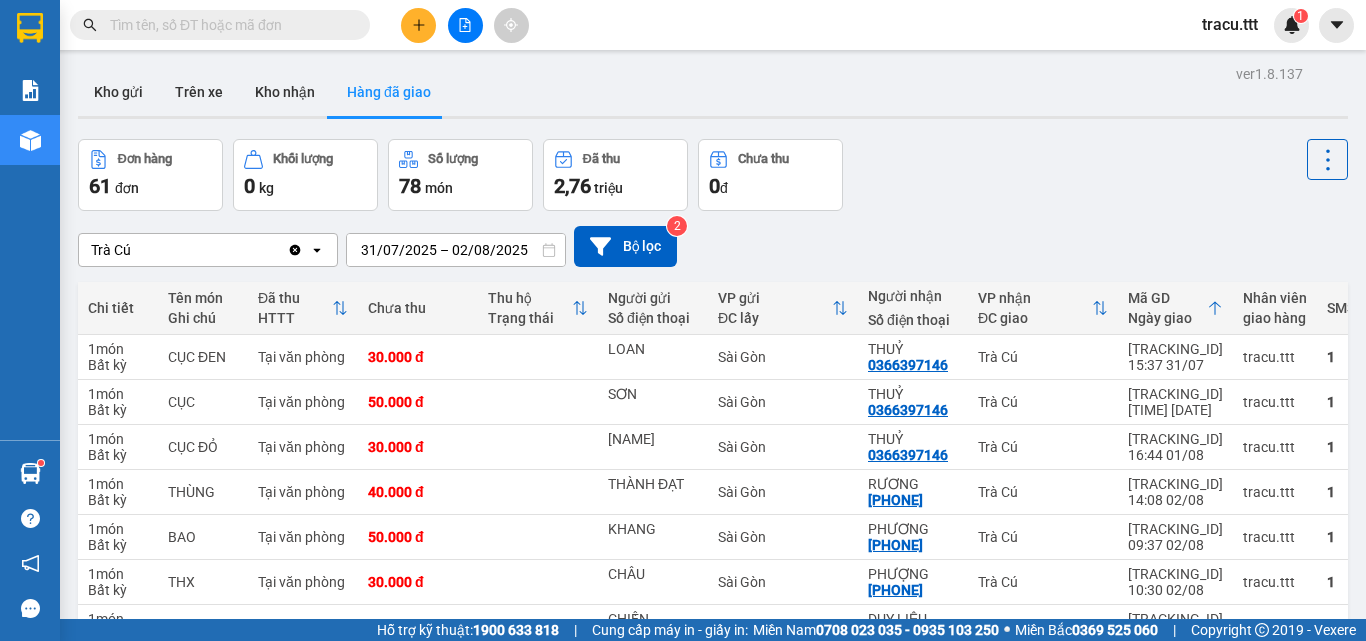 click at bounding box center (228, 25) 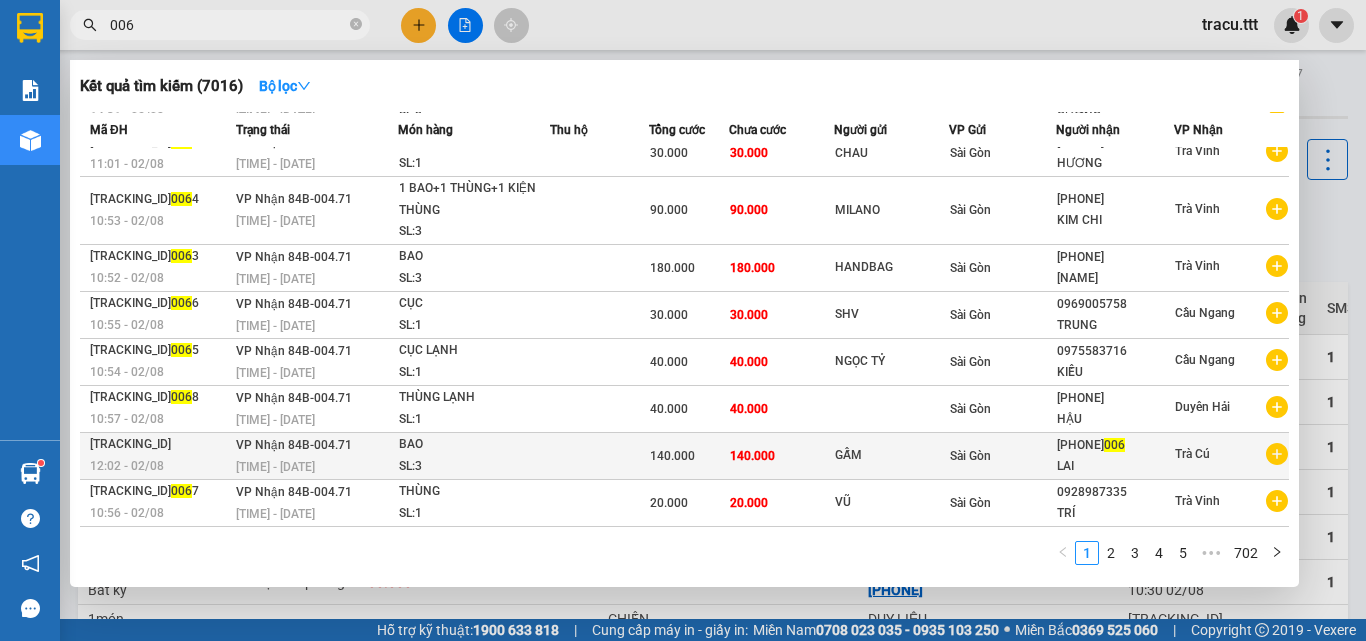scroll, scrollTop: 100, scrollLeft: 0, axis: vertical 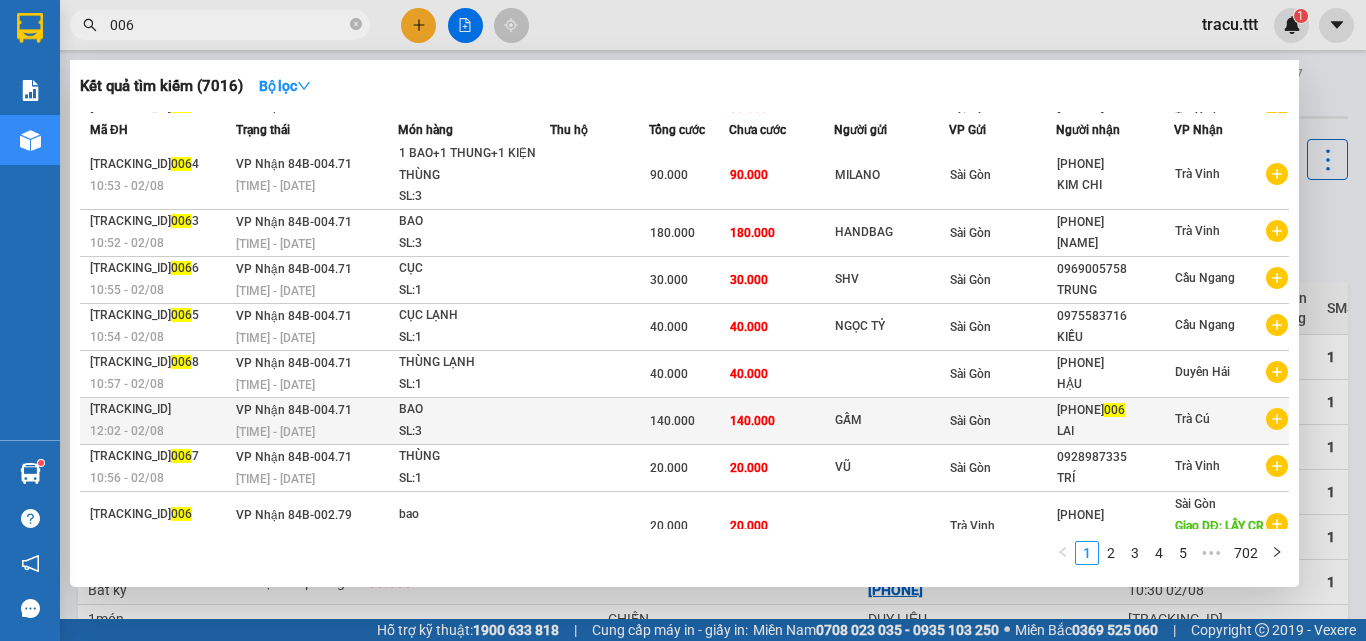 type on "006" 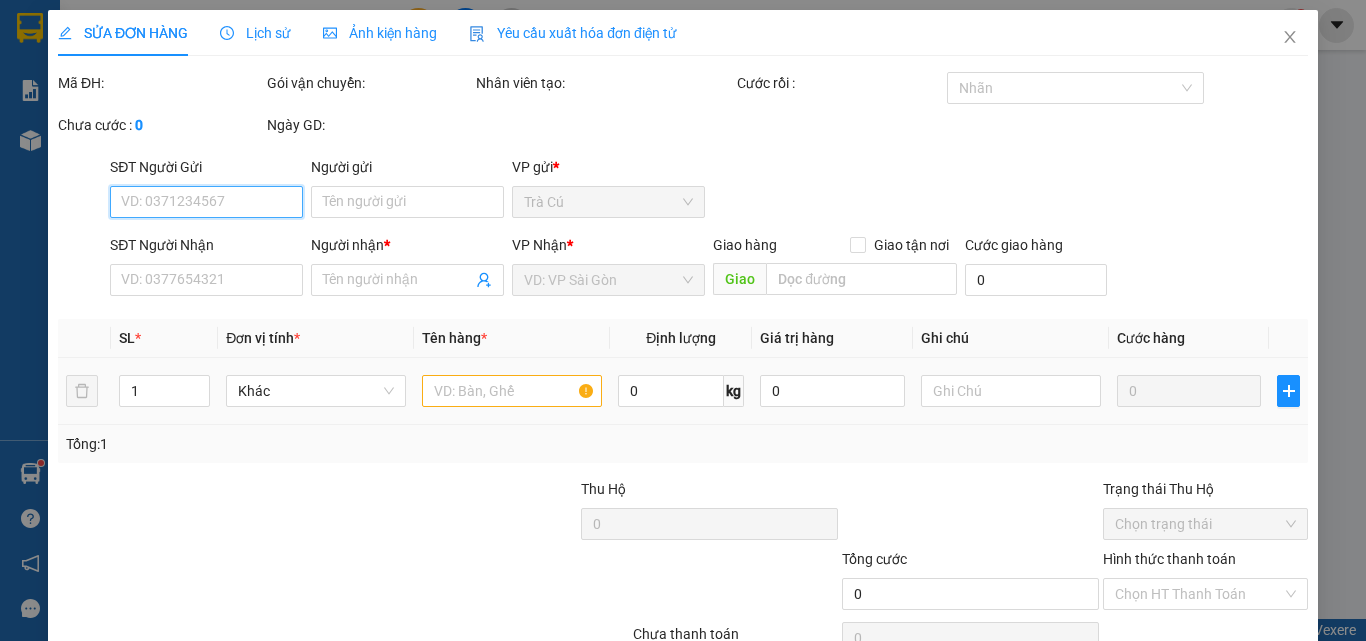 type on "GẤM" 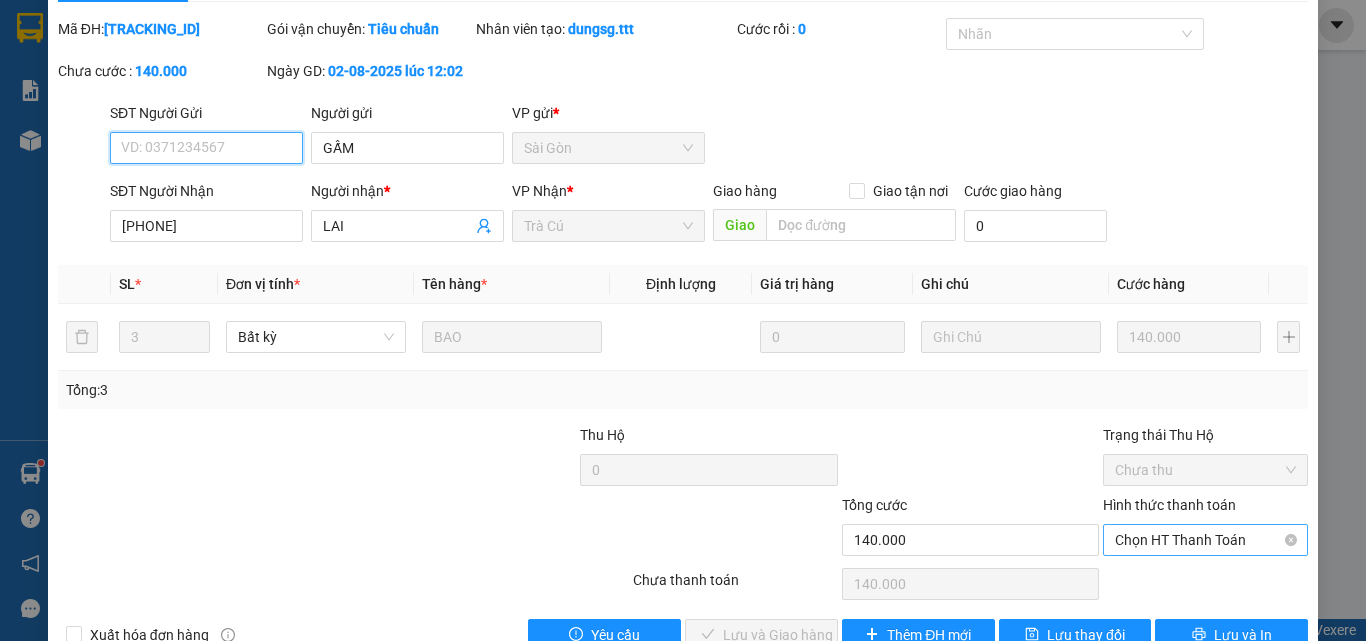 scroll, scrollTop: 103, scrollLeft: 0, axis: vertical 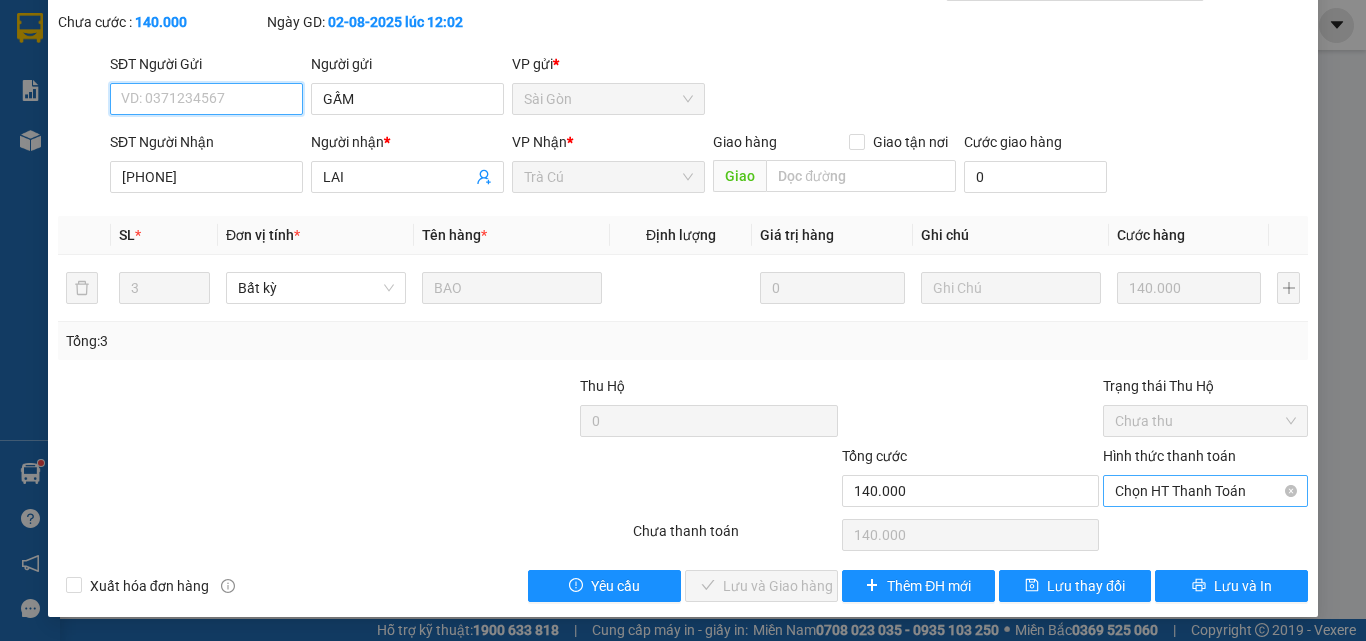 click on "Chọn HT Thanh Toán" at bounding box center (1205, 491) 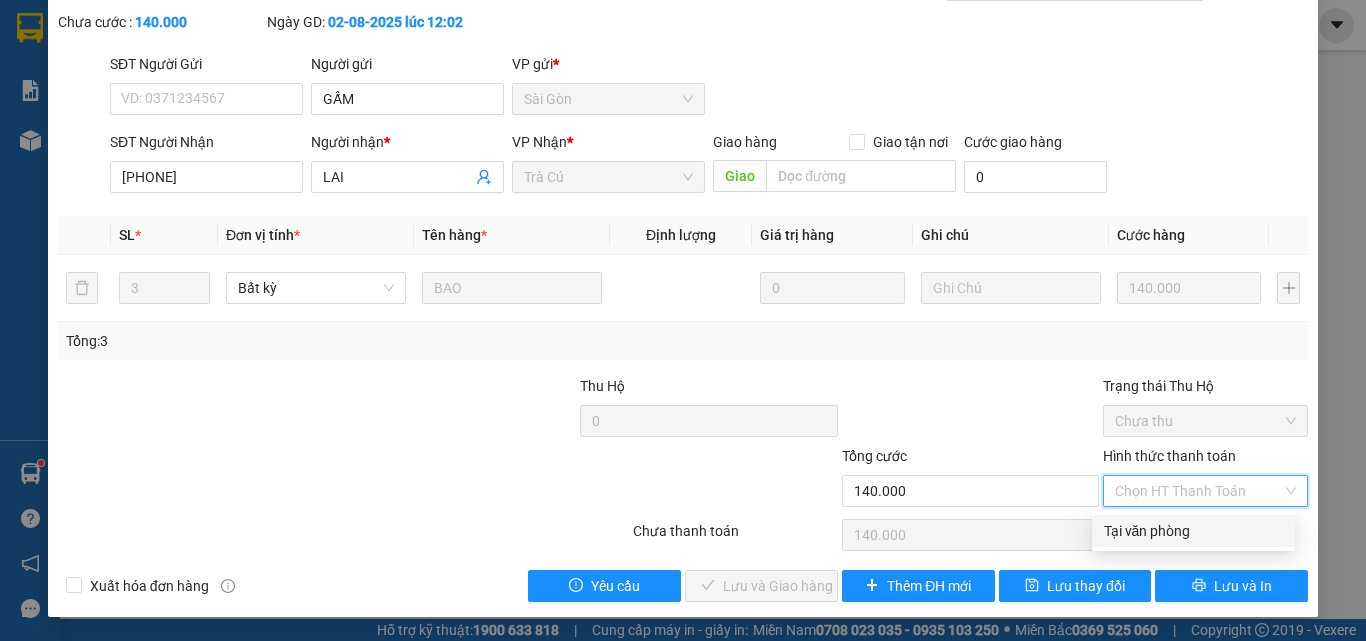 click on "Tại văn phòng" at bounding box center (1193, 531) 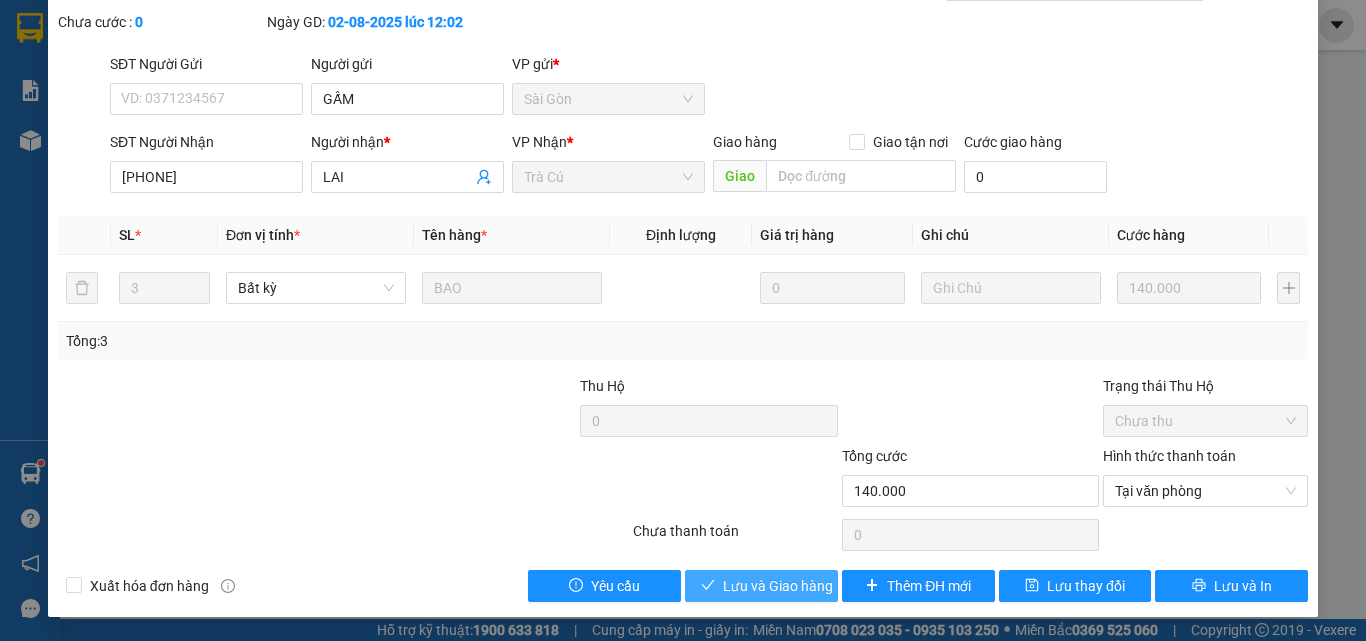 click on "Lưu và Giao hàng" at bounding box center (778, 586) 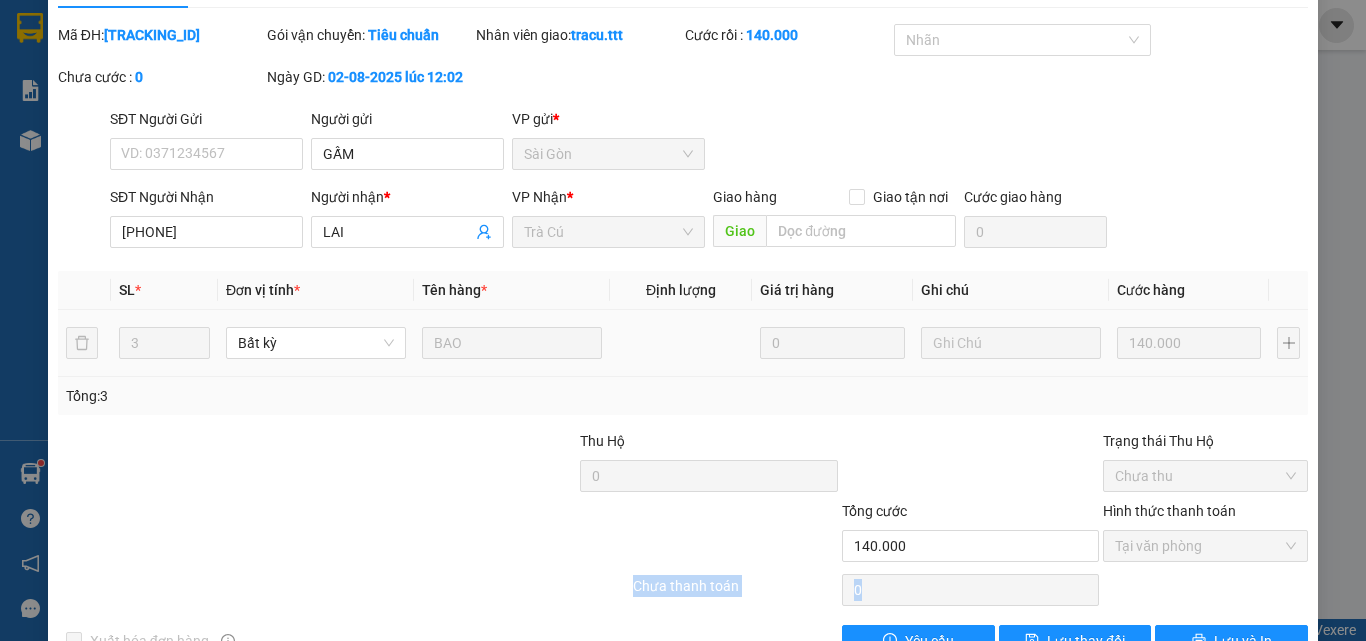 scroll, scrollTop: 0, scrollLeft: 0, axis: both 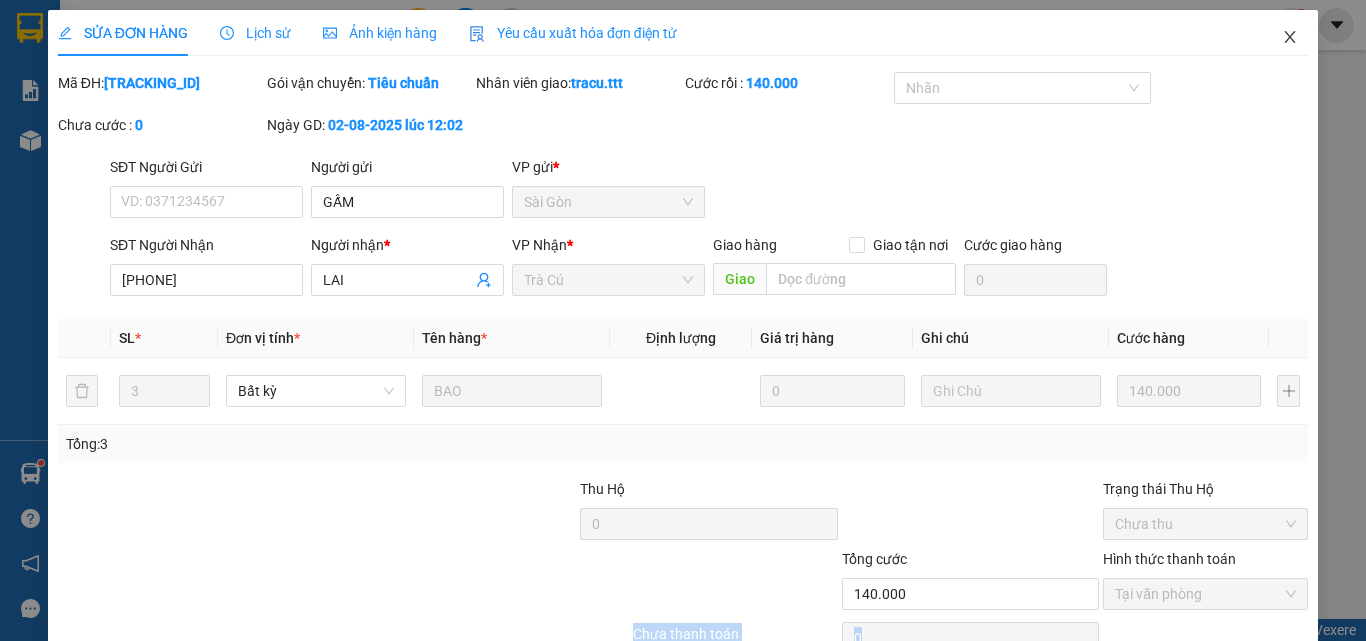click 